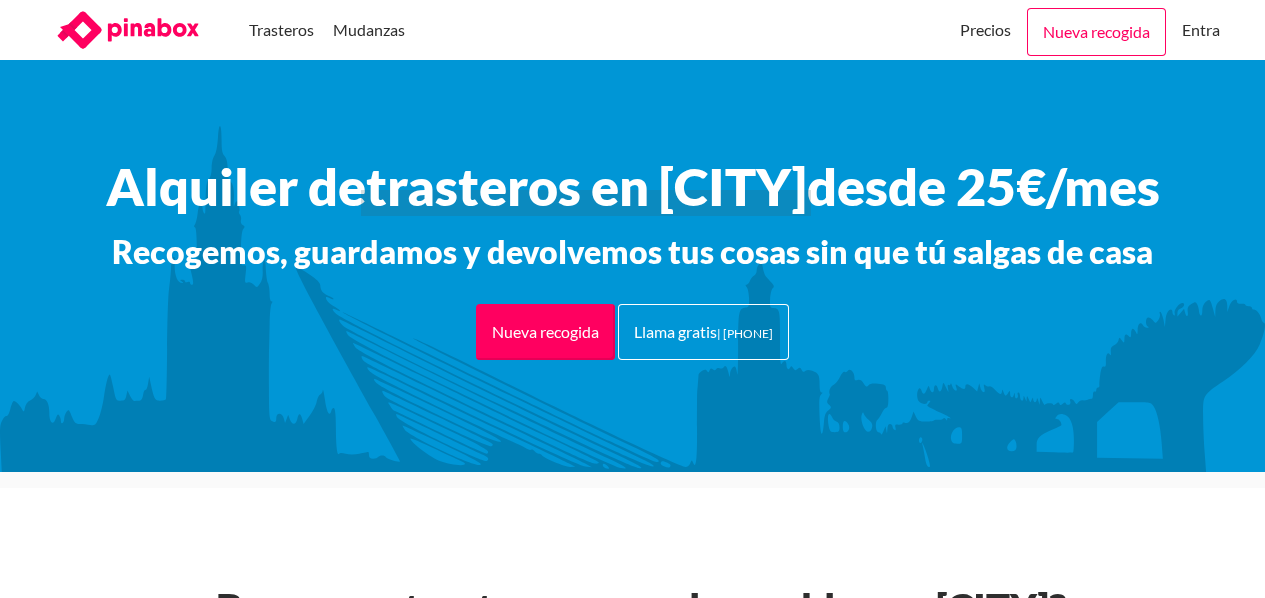 scroll, scrollTop: 0, scrollLeft: 0, axis: both 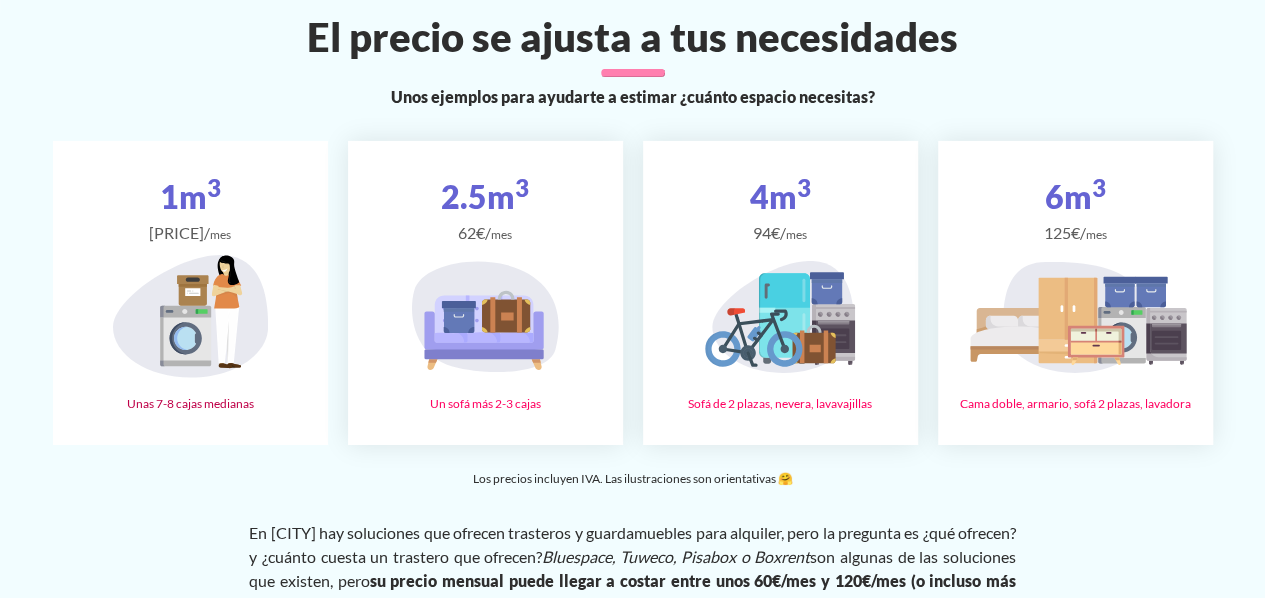 click at bounding box center [189, 320] 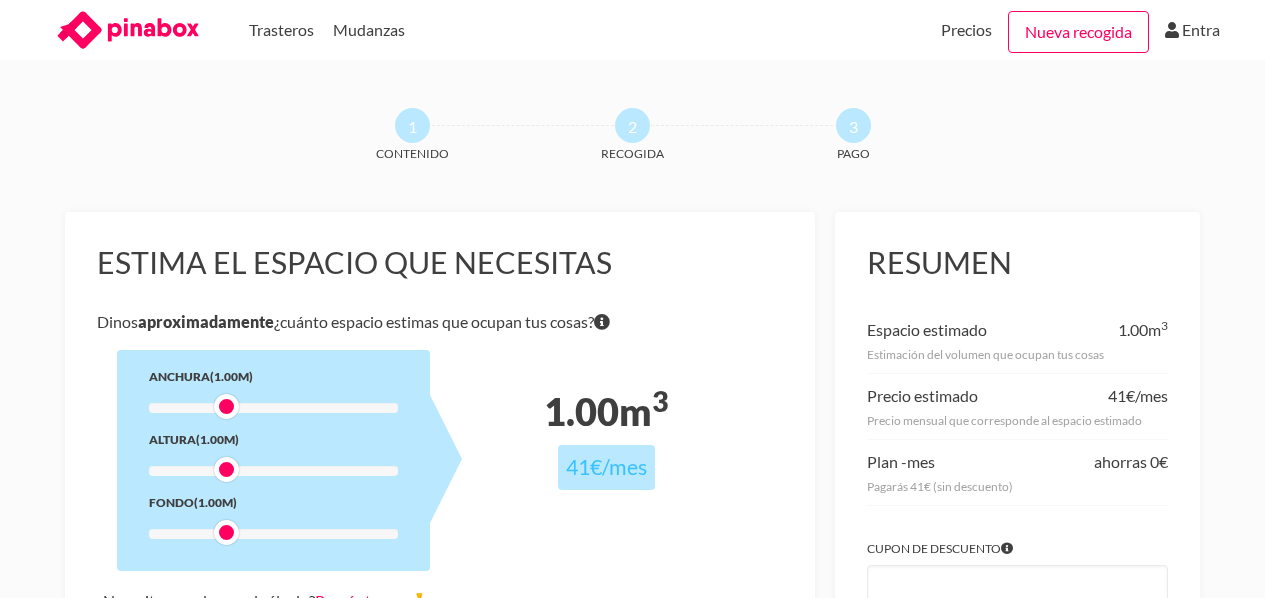scroll, scrollTop: 0, scrollLeft: 0, axis: both 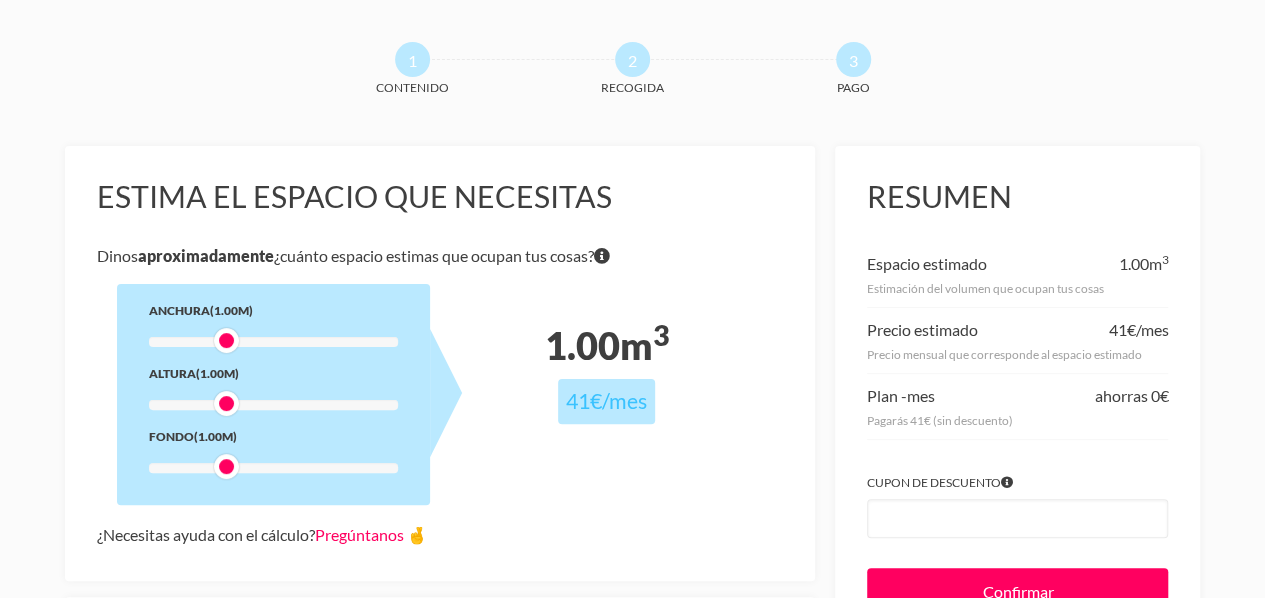 click at bounding box center (226, 340) 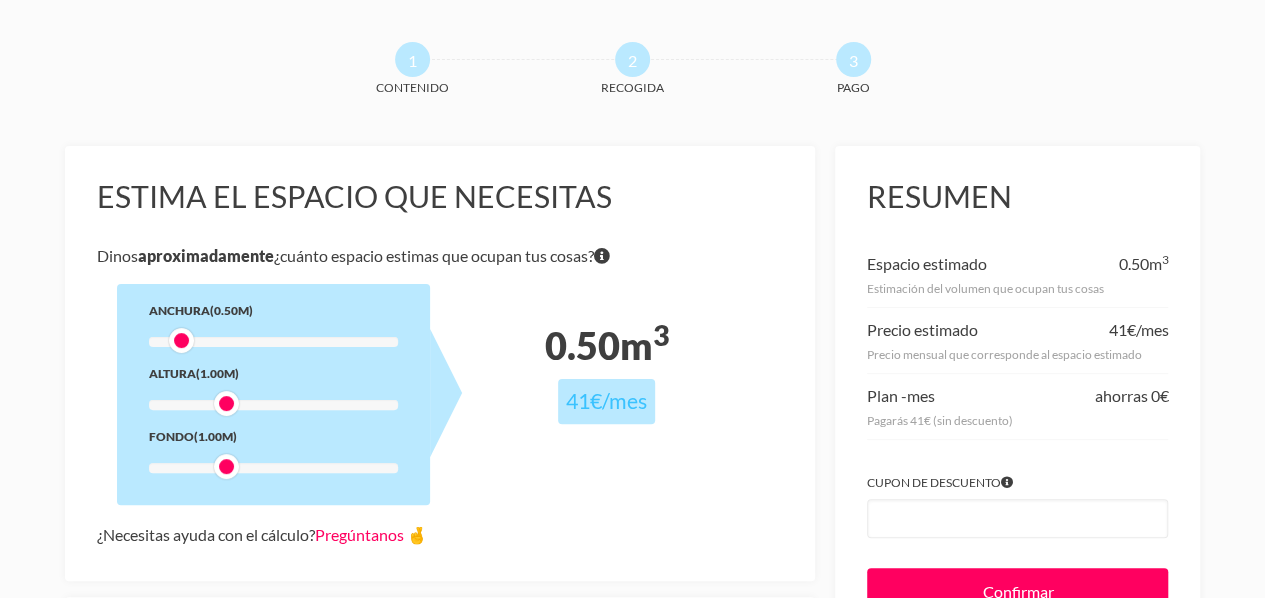 drag, startPoint x: 222, startPoint y: 342, endPoint x: 185, endPoint y: 339, distance: 37.12142 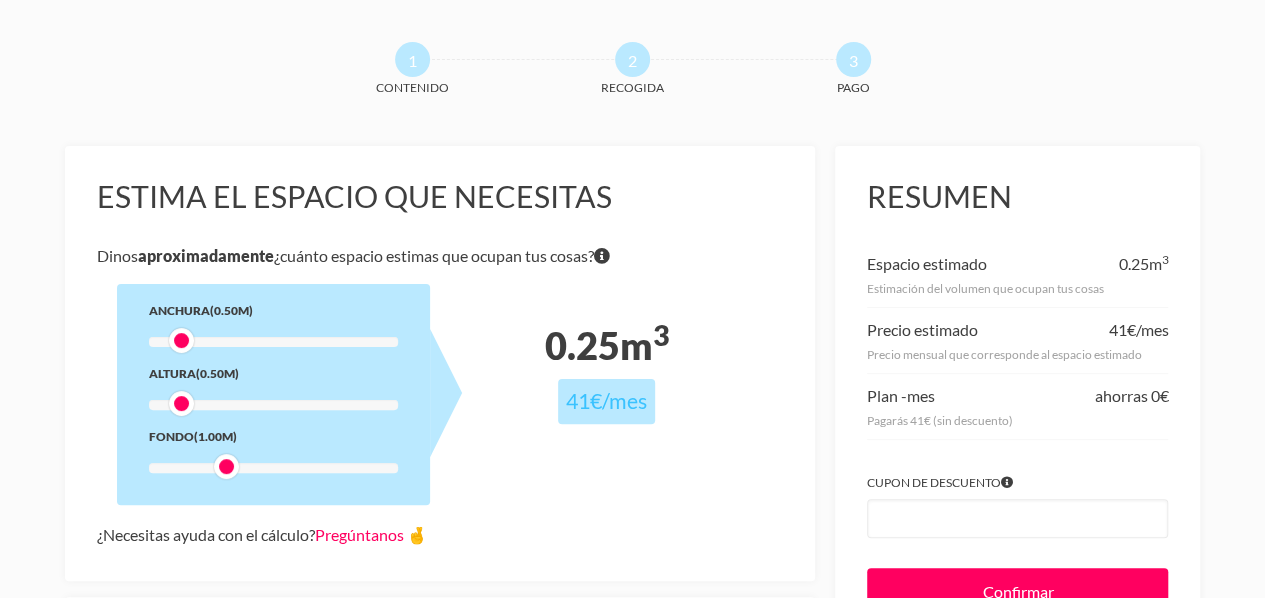 drag, startPoint x: 221, startPoint y: 399, endPoint x: 180, endPoint y: 406, distance: 41.59327 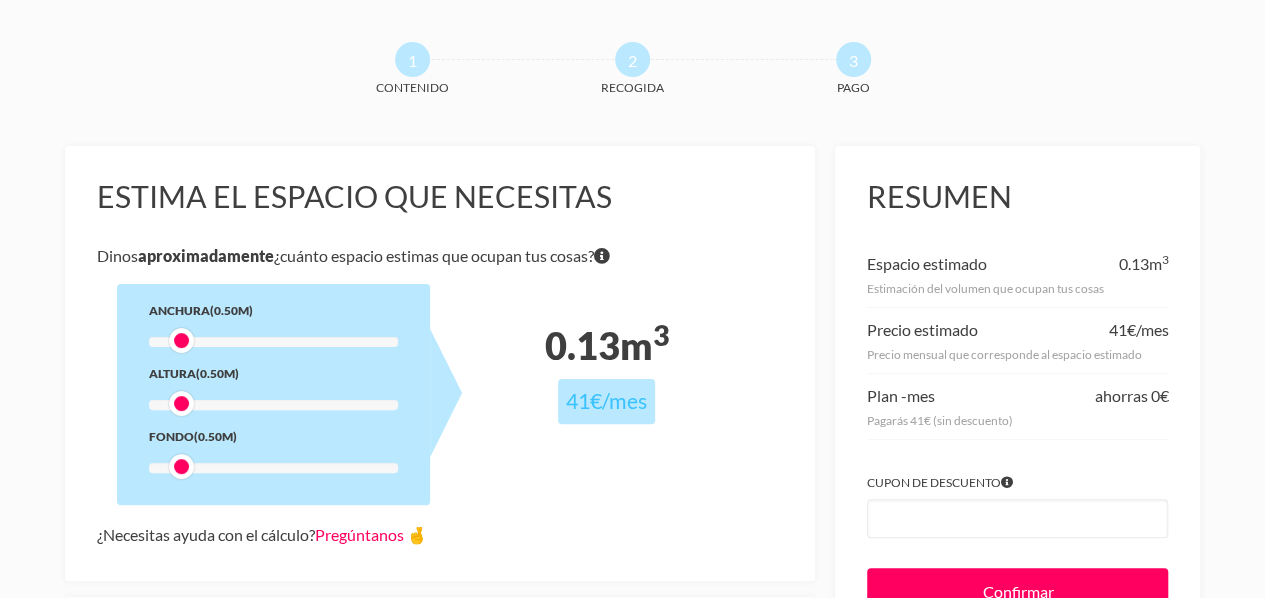 drag, startPoint x: 228, startPoint y: 465, endPoint x: 186, endPoint y: 465, distance: 42 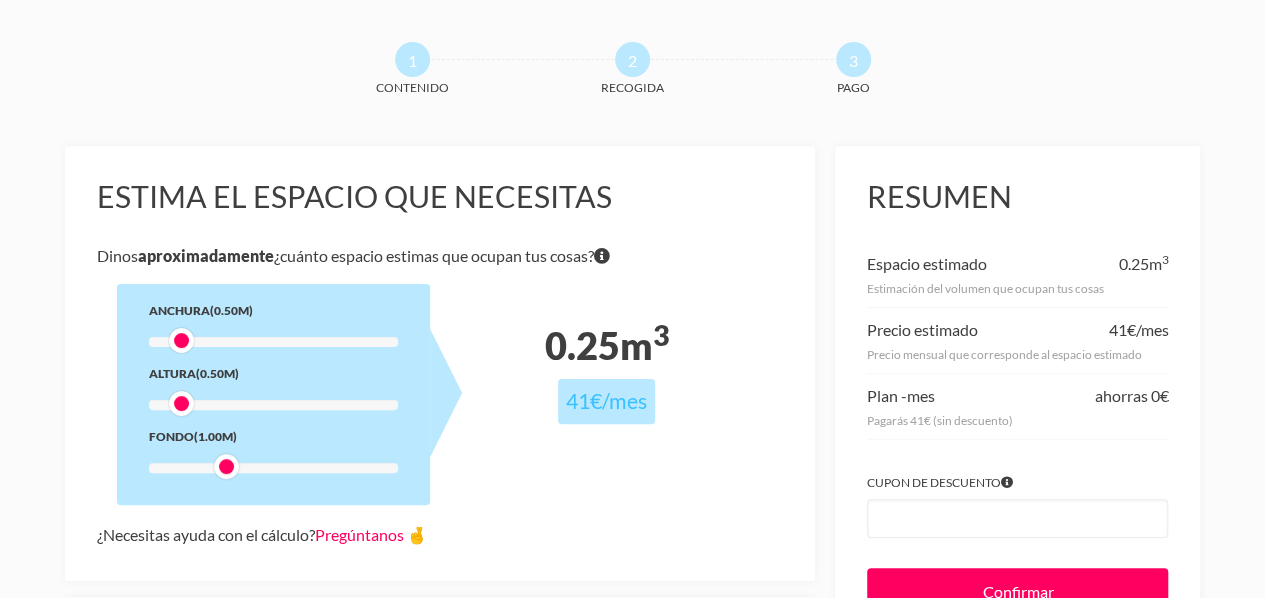 drag, startPoint x: 183, startPoint y: 464, endPoint x: 224, endPoint y: 461, distance: 41.109608 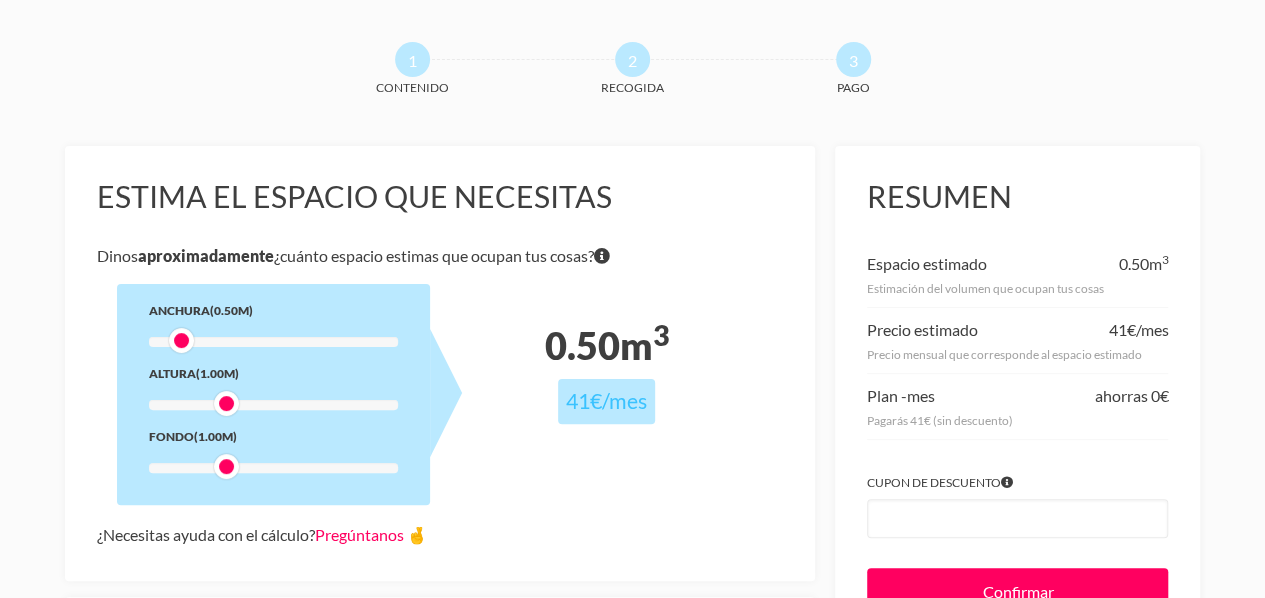 drag, startPoint x: 185, startPoint y: 401, endPoint x: 222, endPoint y: 400, distance: 37.01351 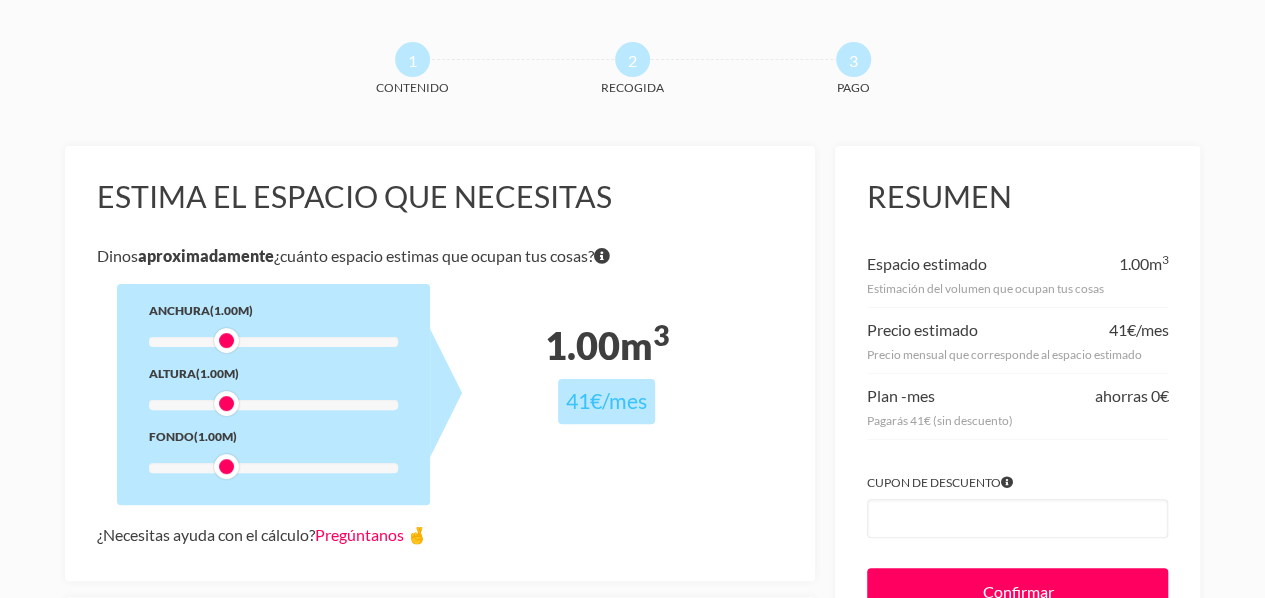drag, startPoint x: 184, startPoint y: 342, endPoint x: 228, endPoint y: 343, distance: 44.011364 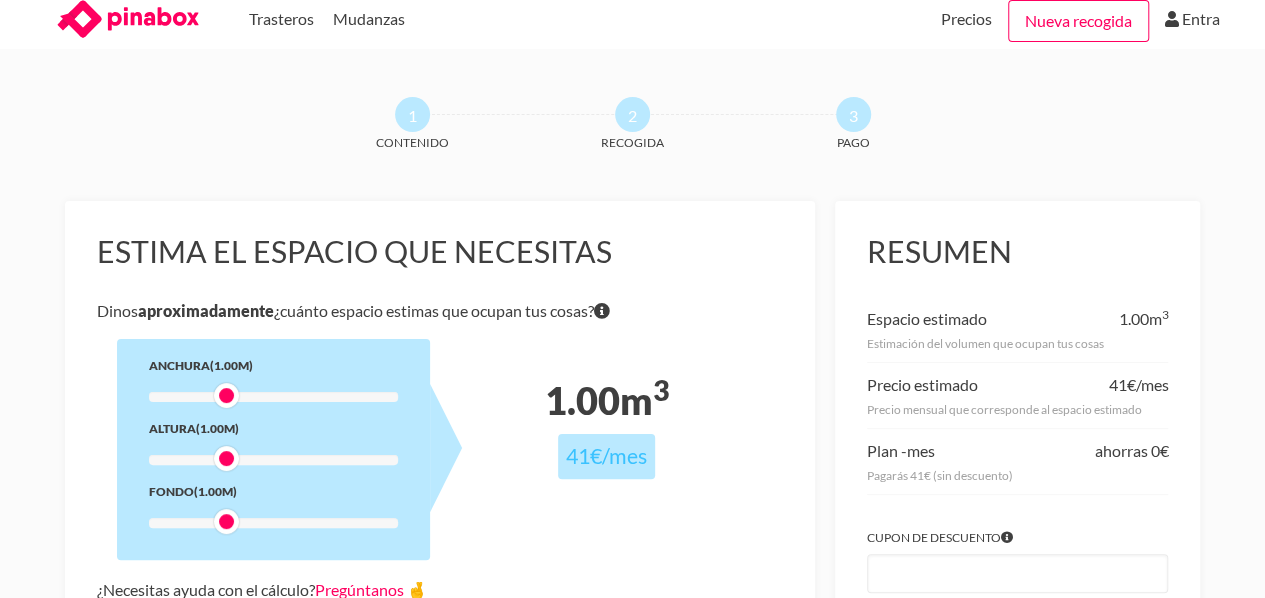 scroll, scrollTop: 0, scrollLeft: 0, axis: both 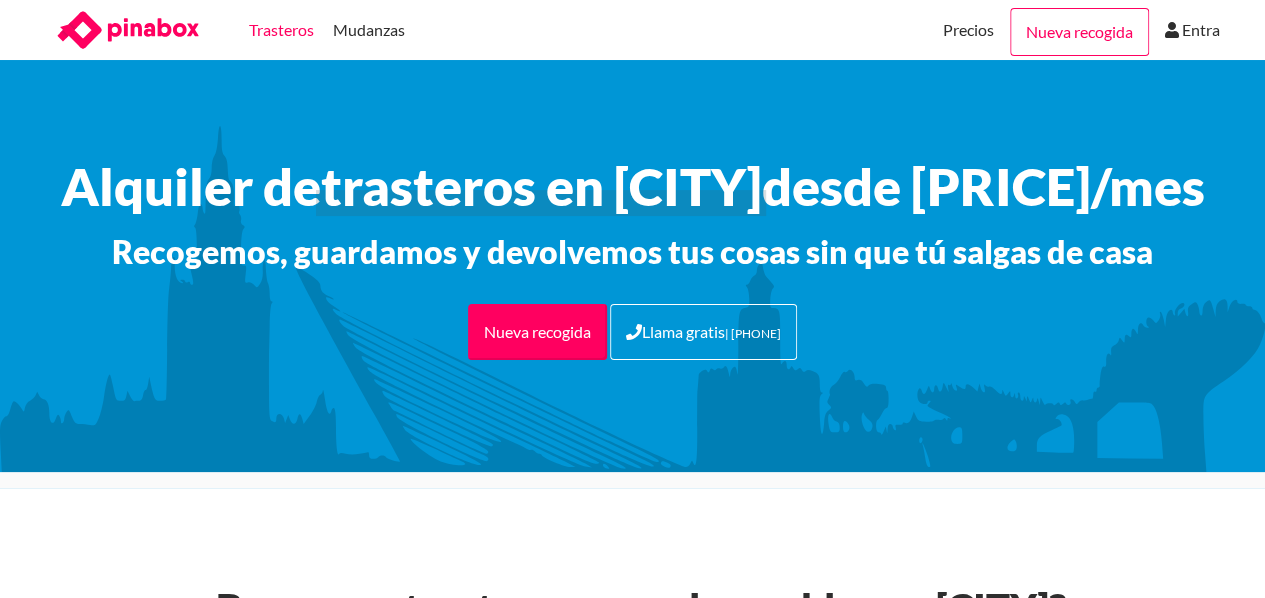 click on "Trasteros" at bounding box center [281, 30] 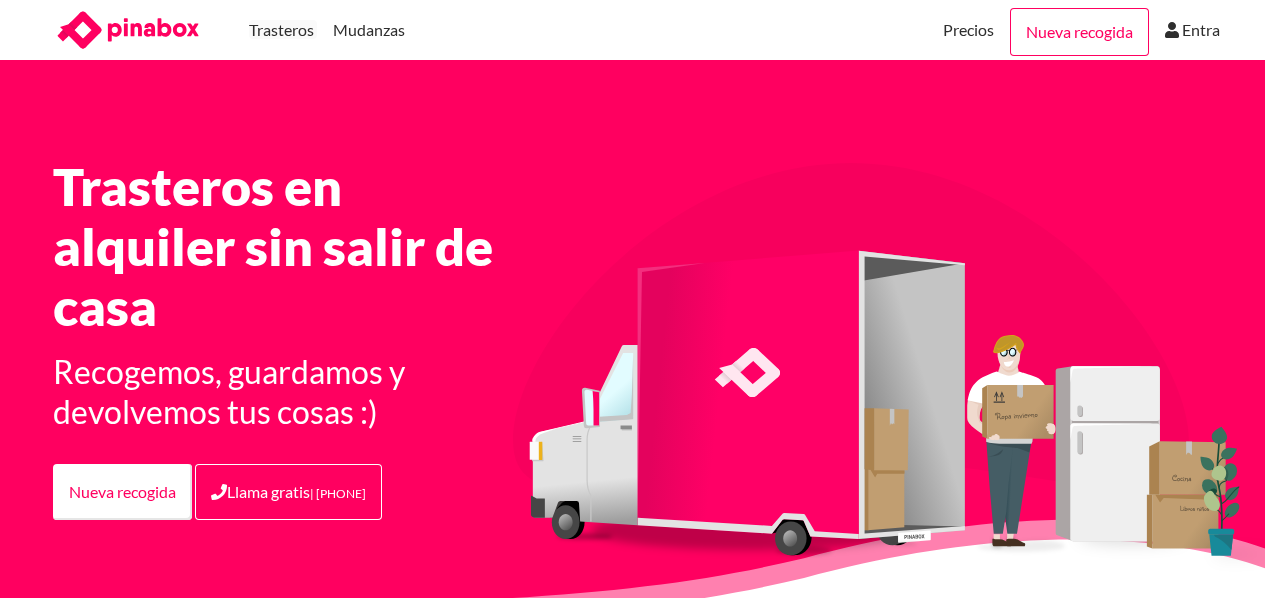 scroll, scrollTop: 0, scrollLeft: 0, axis: both 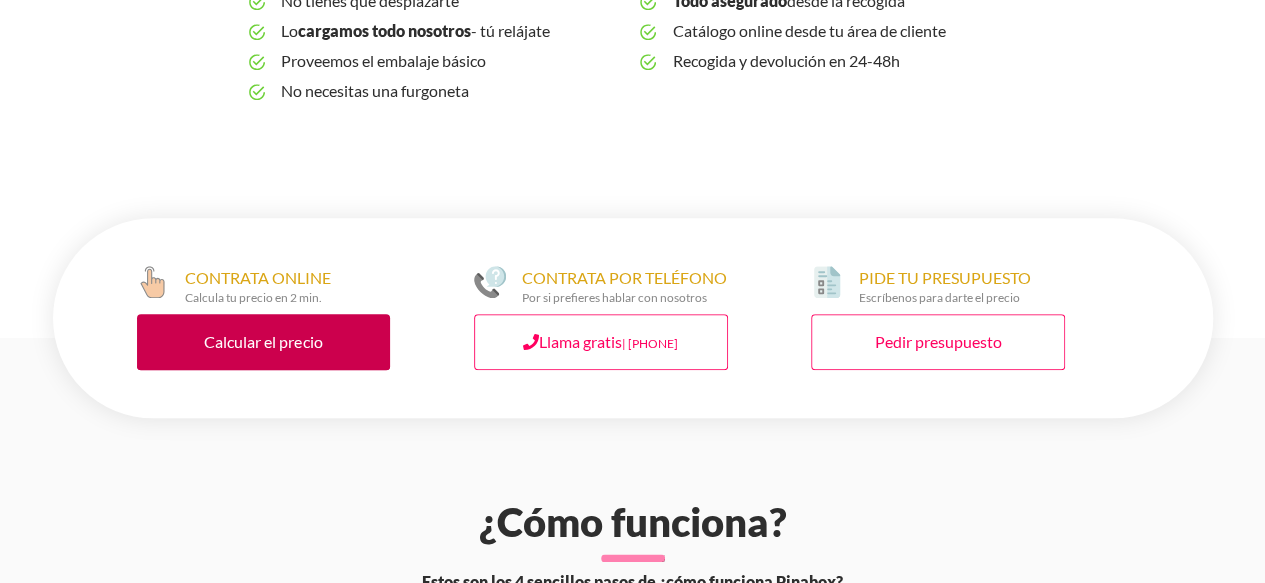 click on "Calcular el precio" at bounding box center (264, 342) 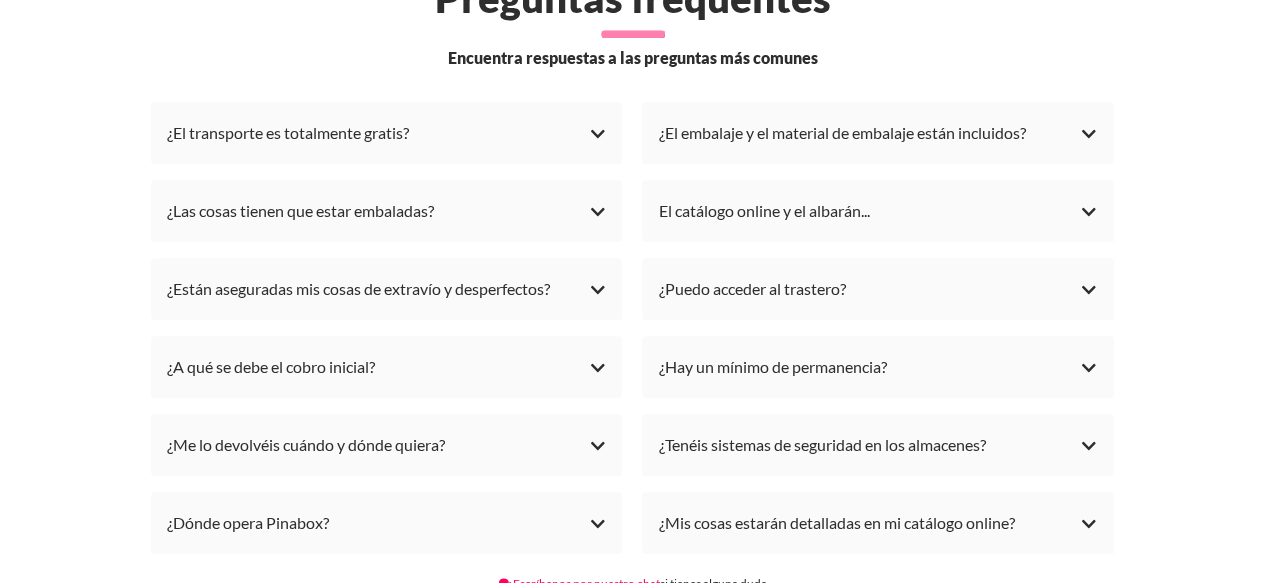 scroll, scrollTop: 4470, scrollLeft: 0, axis: vertical 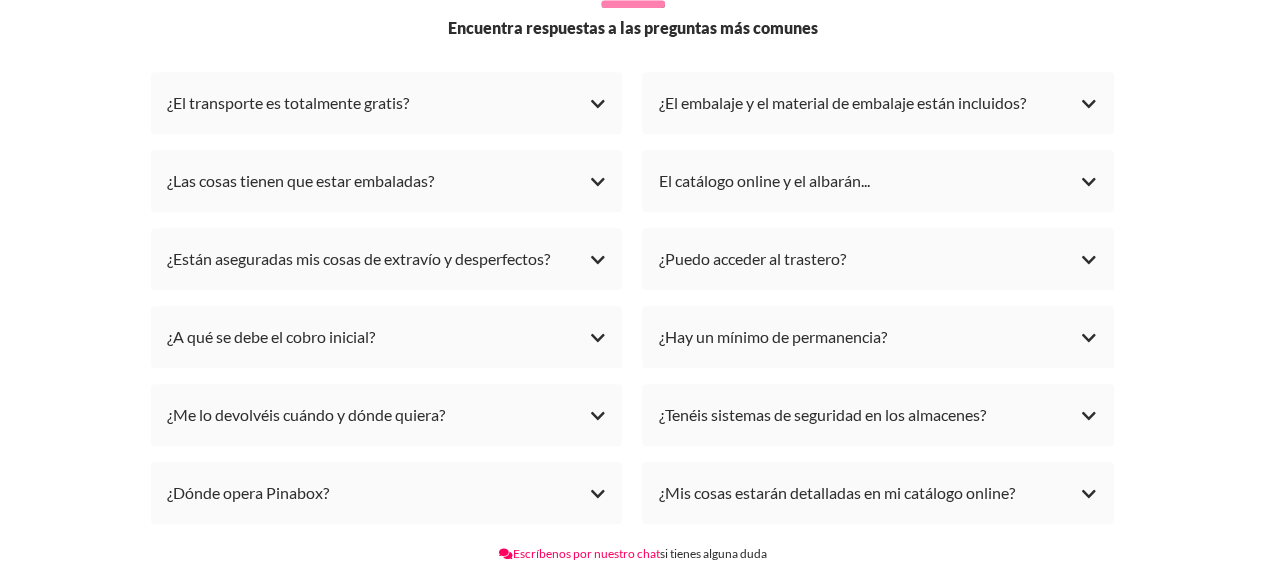 click on "¿Puedo acceder al trastero?
Nuestros clientes por seguridad no pueden acceder a nuestras instalaciones (almacenes) por temas de seguridad. Además las condiciones del contrato con la compañía de seguros con la que trabajamos así lo indica. Queremos que nuestros clientes dejen de desplazarse hasta trasteros físicos para llevar sus cosas, ¡nosotros apostamos justo por lo contrario!" at bounding box center [878, 259] 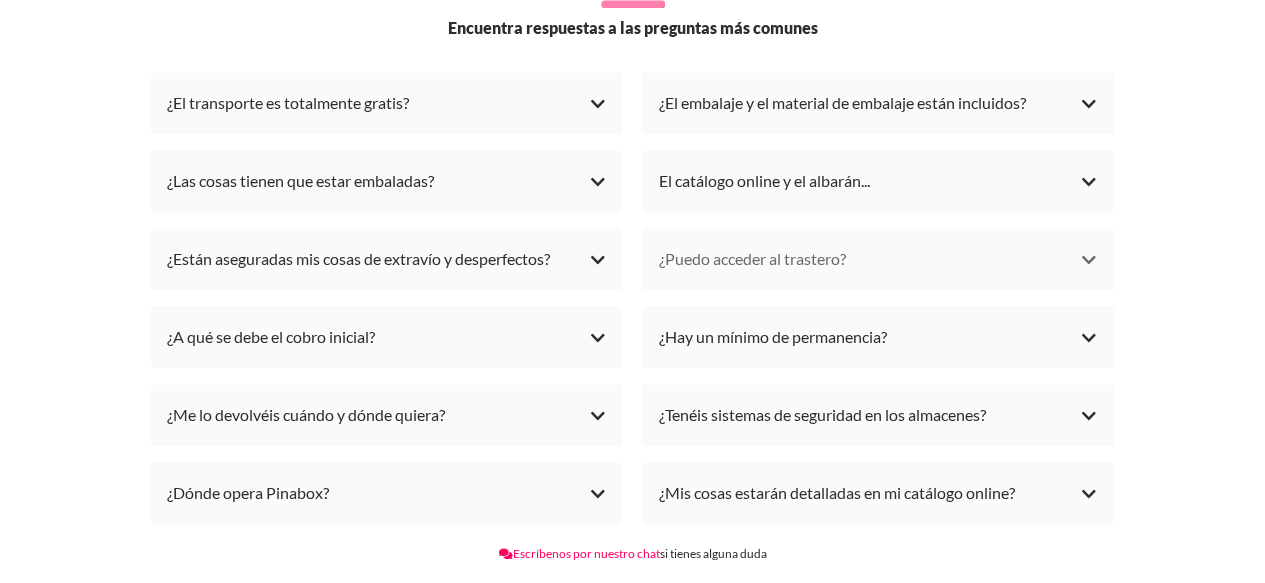 click on "¿Puedo acceder al trastero?" at bounding box center (387, 103) 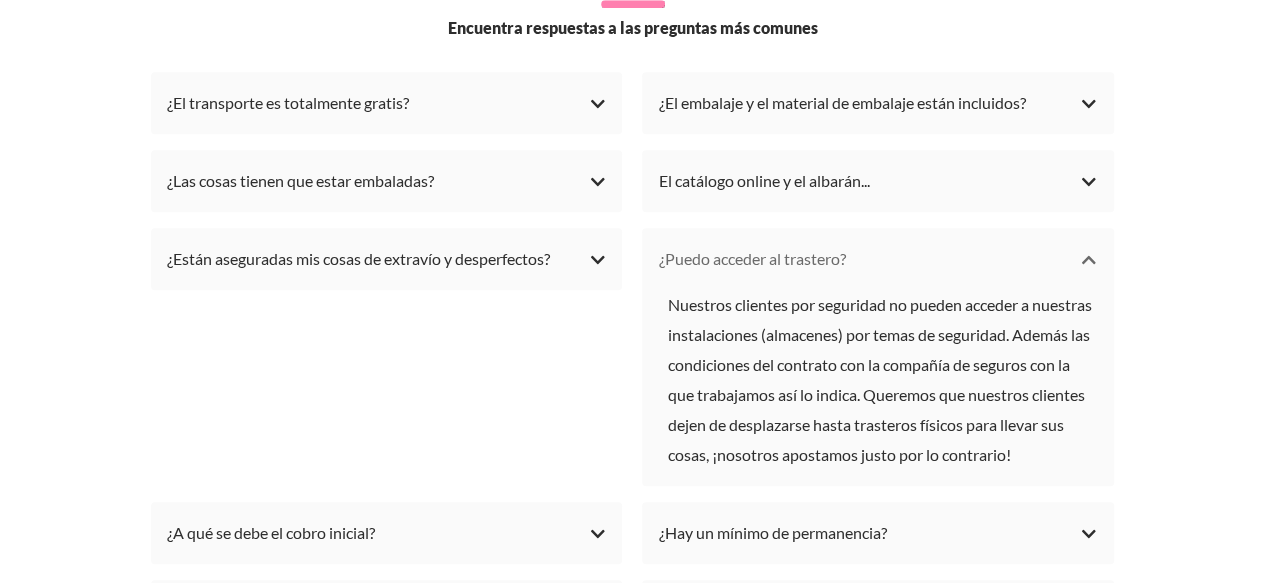 click on "¿Puedo acceder al trastero?" at bounding box center (878, 259) 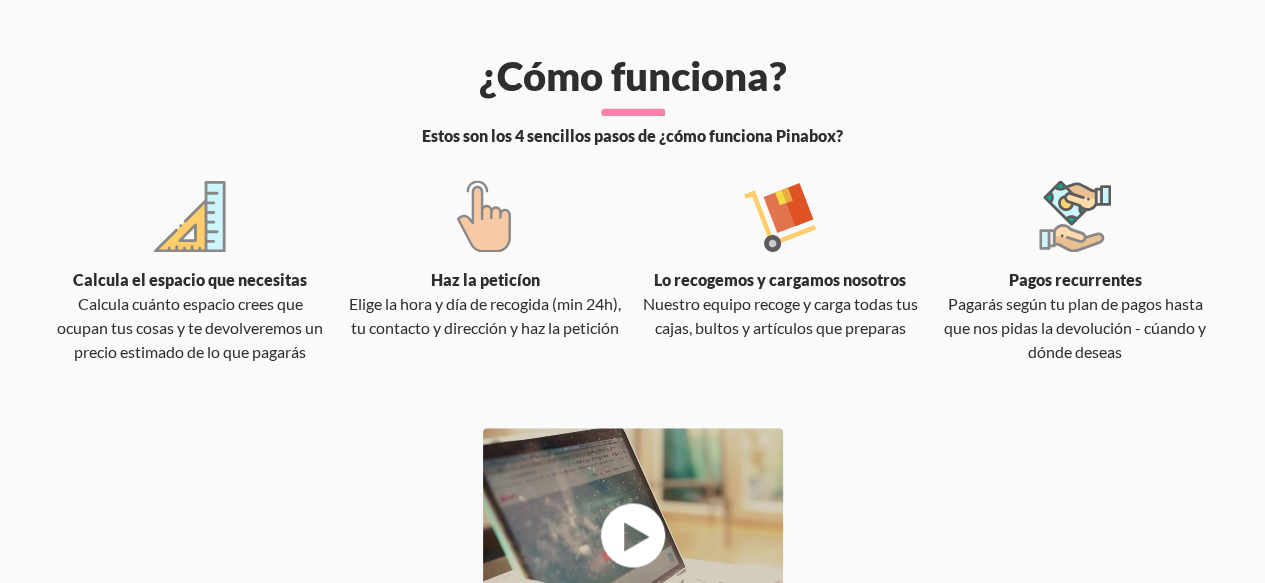 scroll, scrollTop: 1347, scrollLeft: 0, axis: vertical 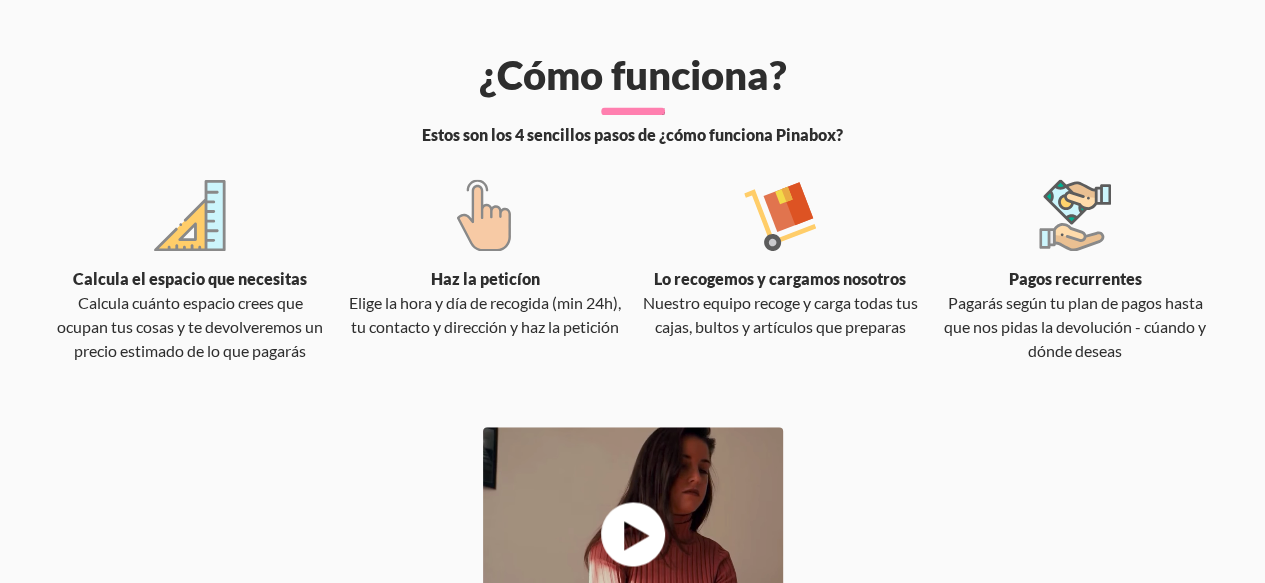click on "Pagarás según tu plan de pagos hasta que nos pidas la devolución - cúando y dónde deseas" at bounding box center [1075, 327] 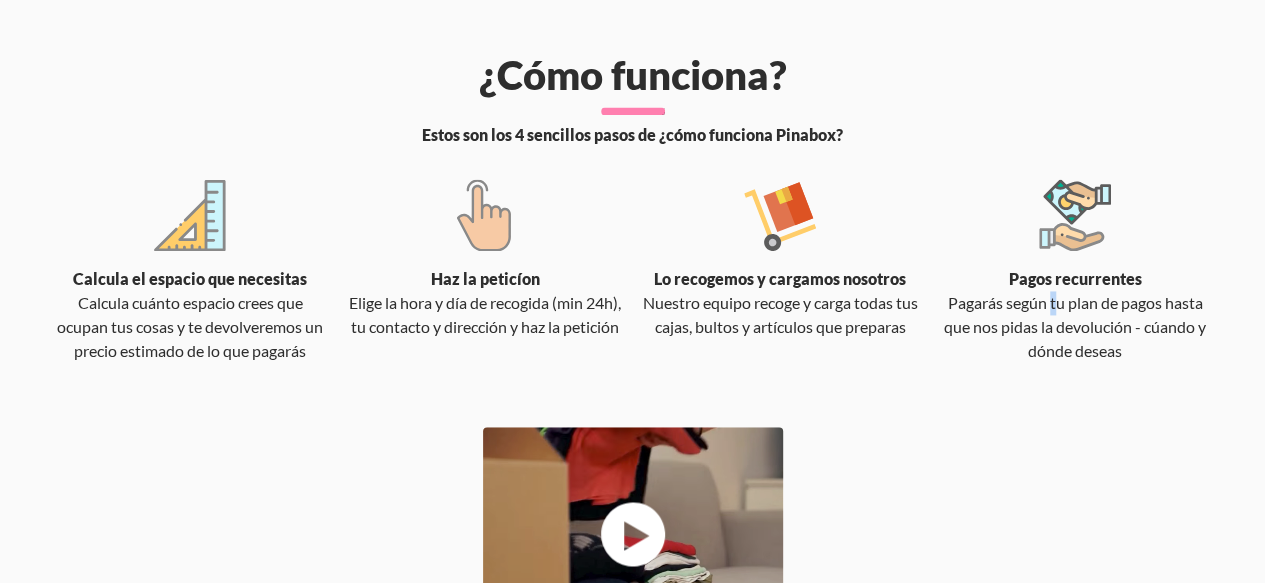 click on "Pagarás según tu plan de pagos hasta que nos pidas la devolución - cúando y dónde deseas" at bounding box center (1075, 327) 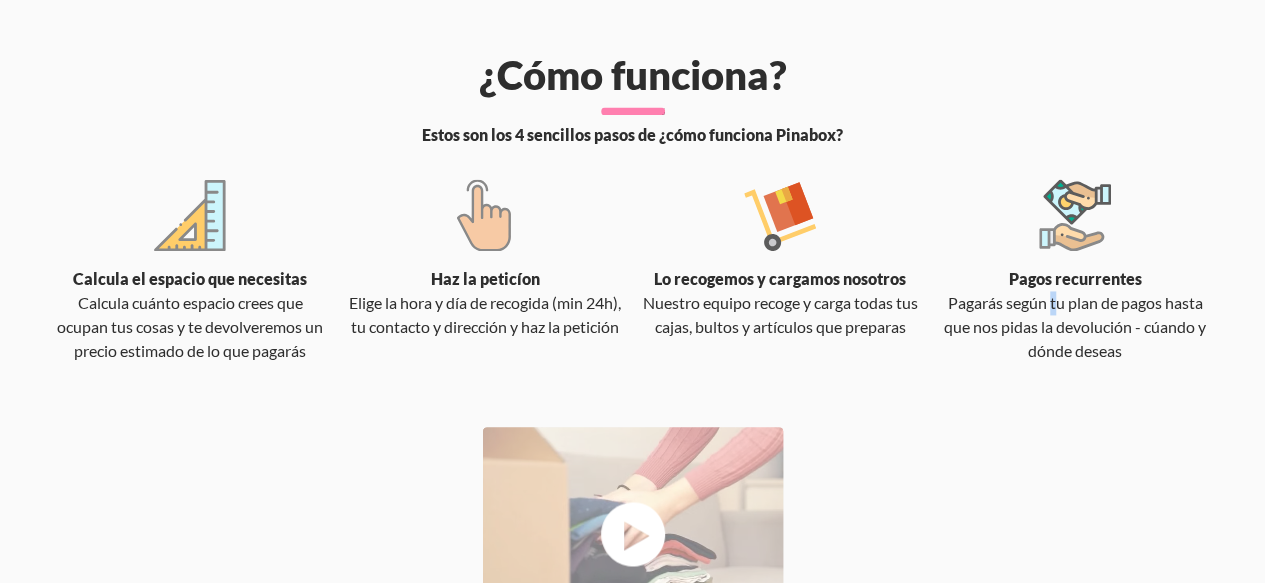 click at bounding box center [633, 534] 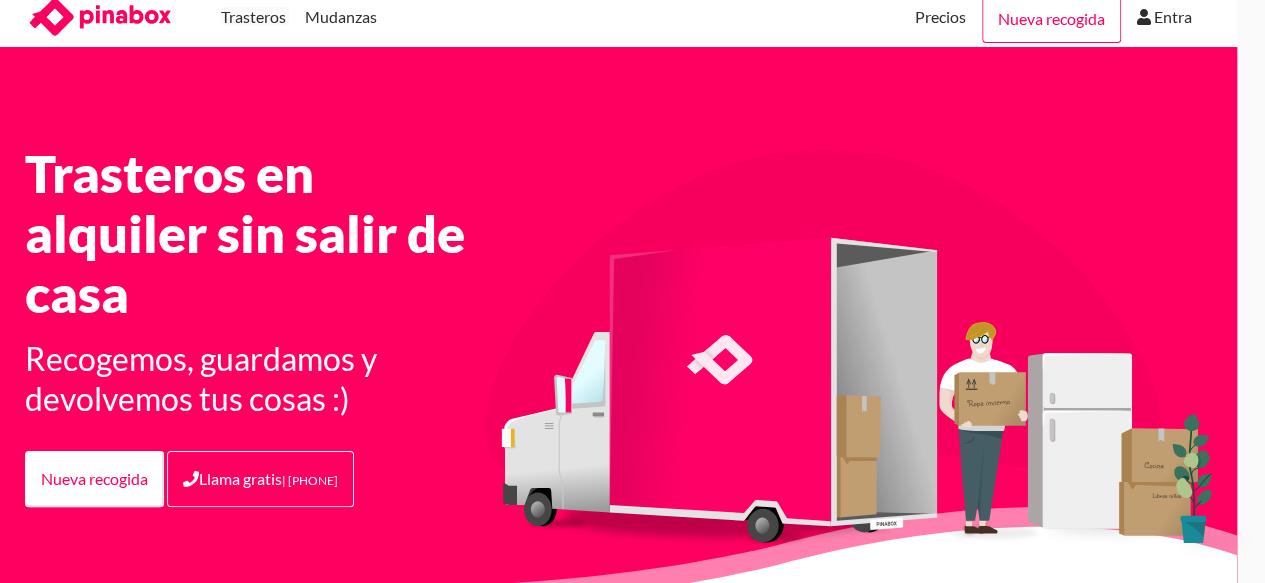 scroll, scrollTop: 0, scrollLeft: 28, axis: horizontal 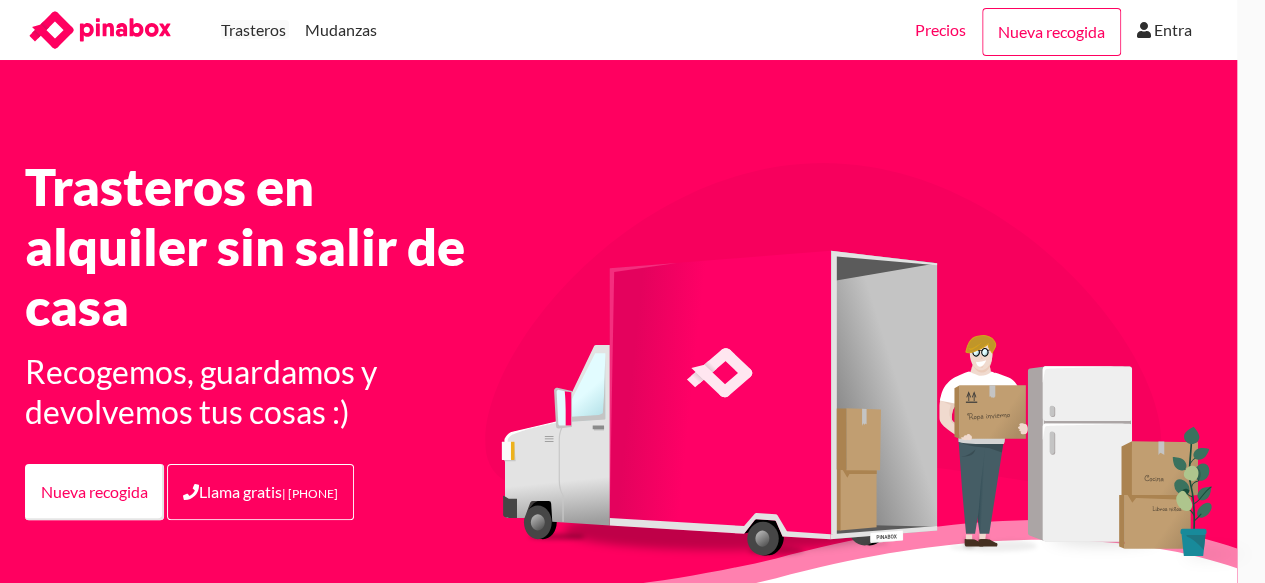 click on "Precios" at bounding box center [940, 30] 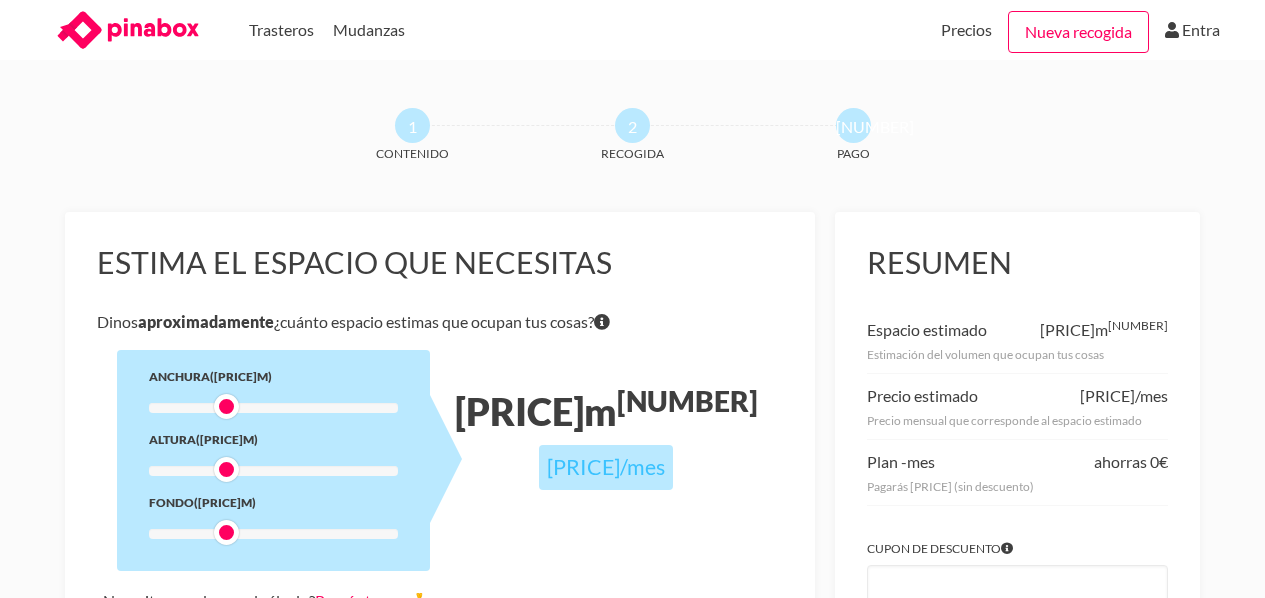 scroll, scrollTop: 0, scrollLeft: 0, axis: both 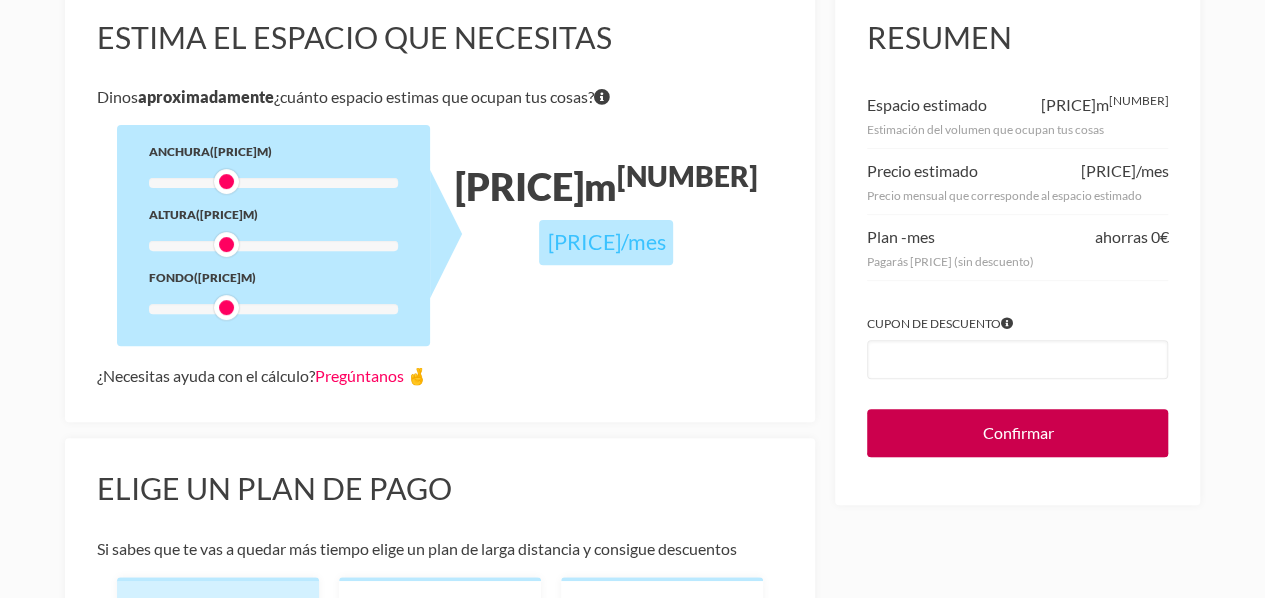 click on "Confirmar" at bounding box center [1017, 433] 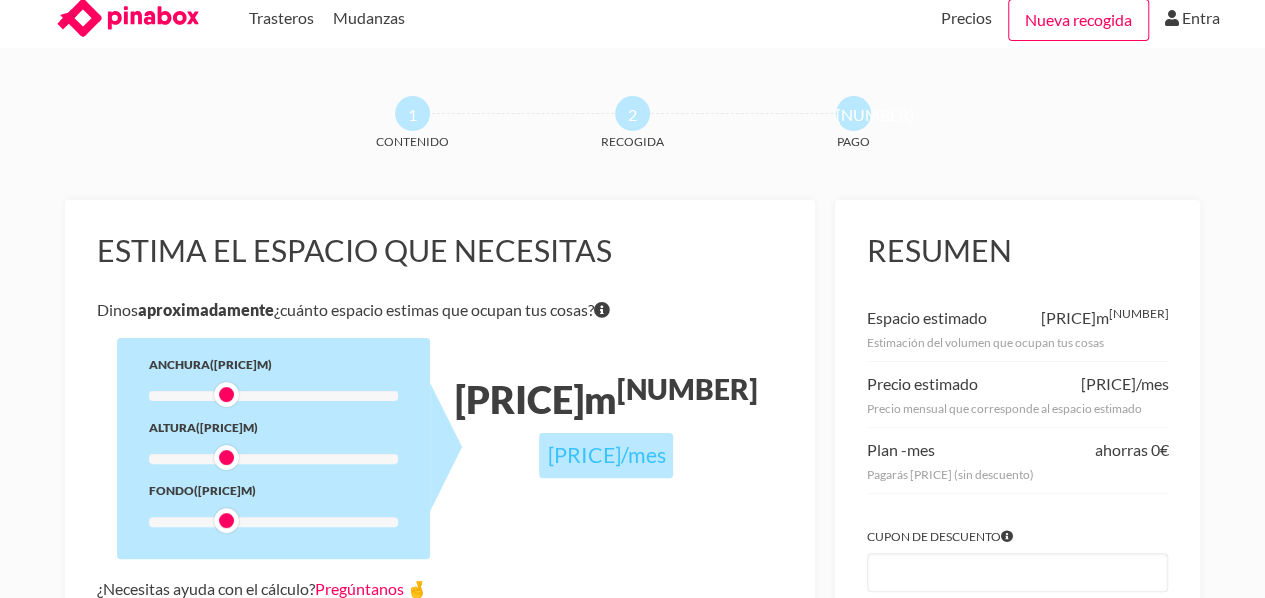 scroll, scrollTop: 0, scrollLeft: 0, axis: both 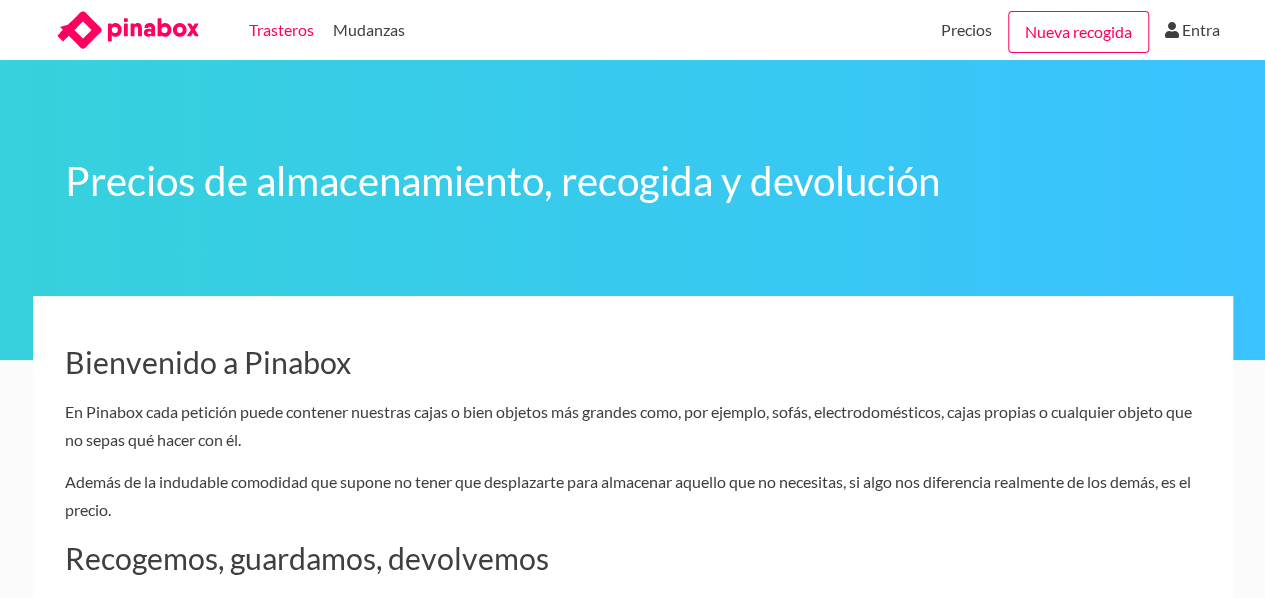 click on "Trasteros" at bounding box center [281, 30] 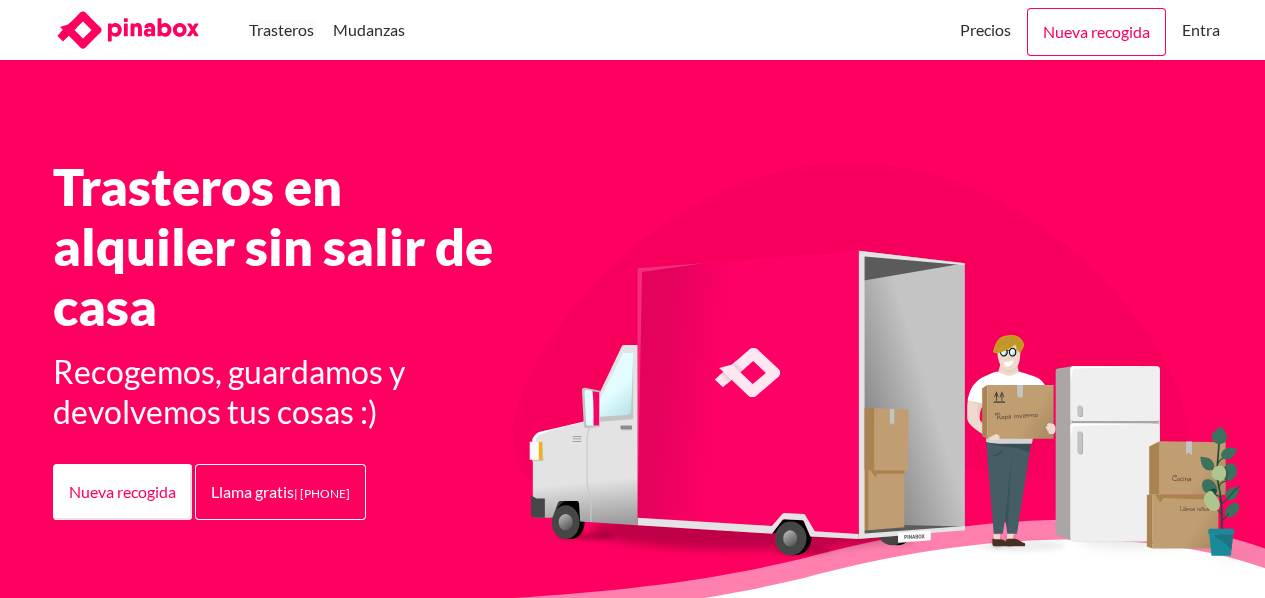 scroll, scrollTop: 0, scrollLeft: 0, axis: both 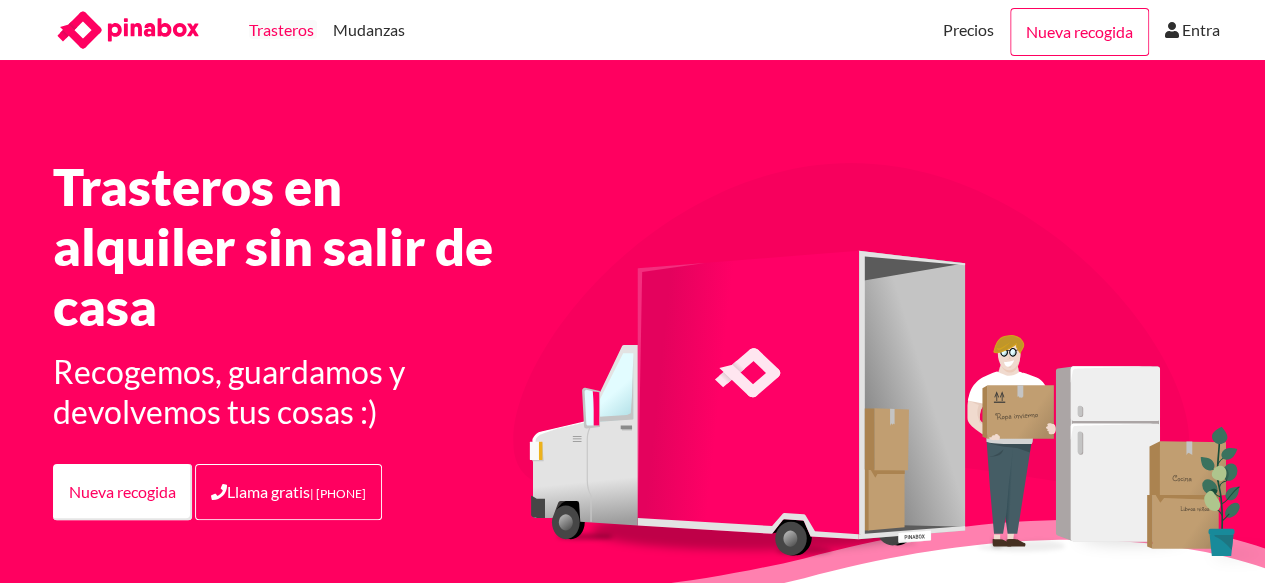 click on "Trasteros" at bounding box center (281, 30) 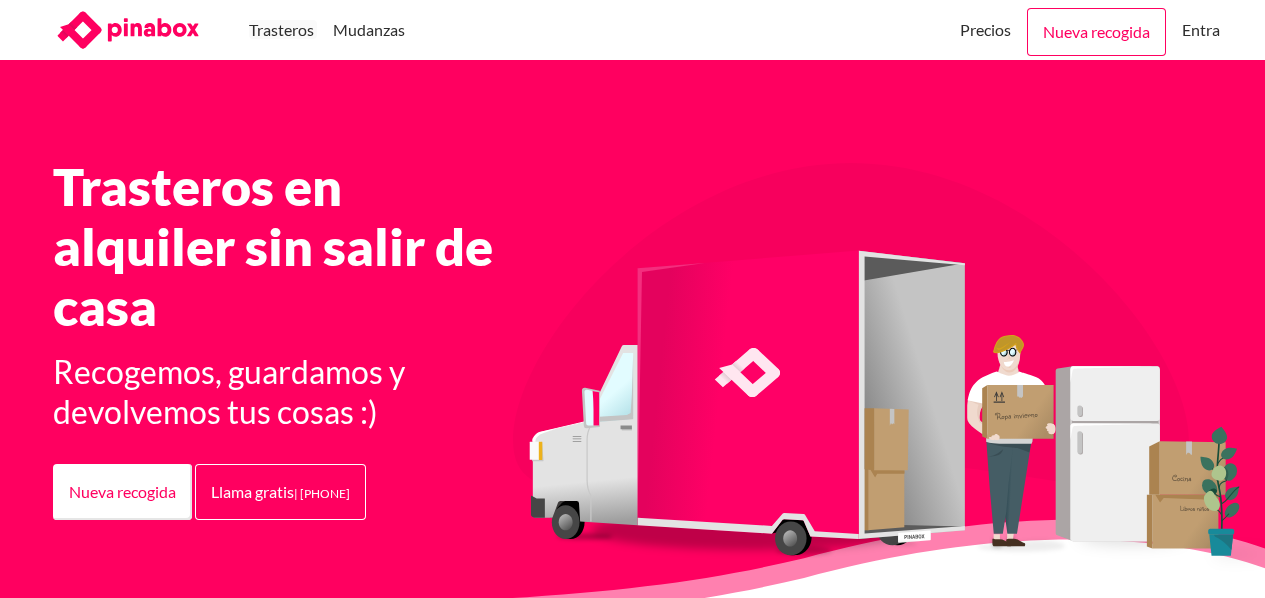 scroll, scrollTop: 0, scrollLeft: 0, axis: both 